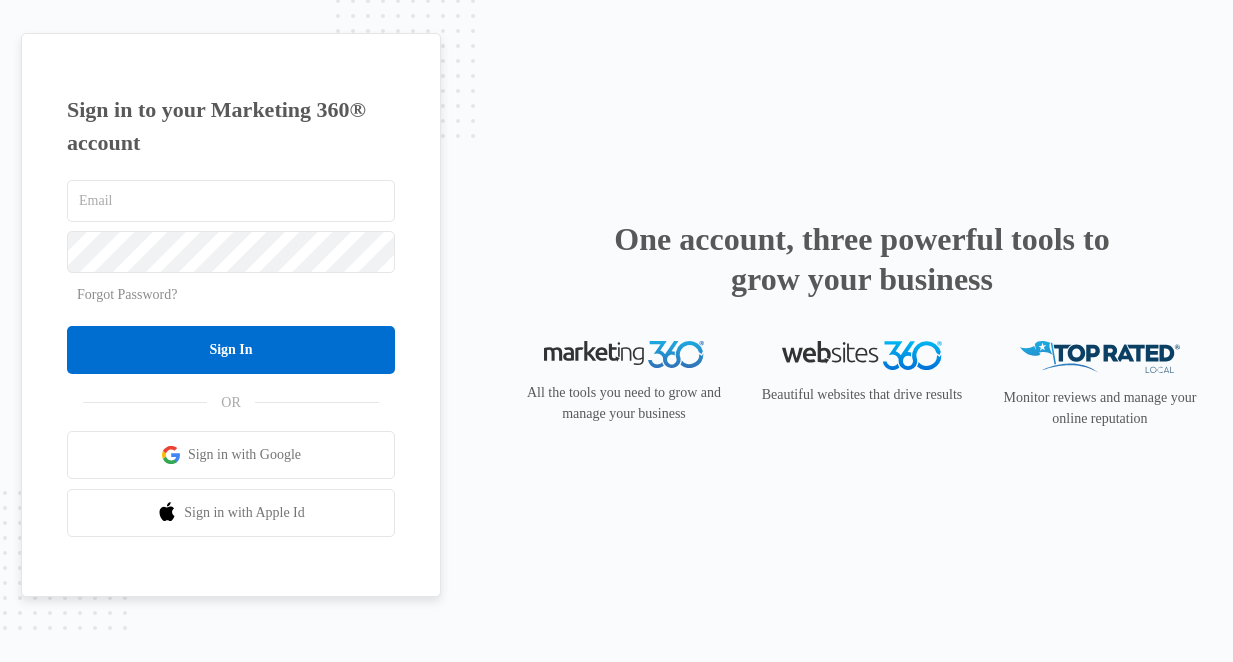 scroll, scrollTop: 0, scrollLeft: 0, axis: both 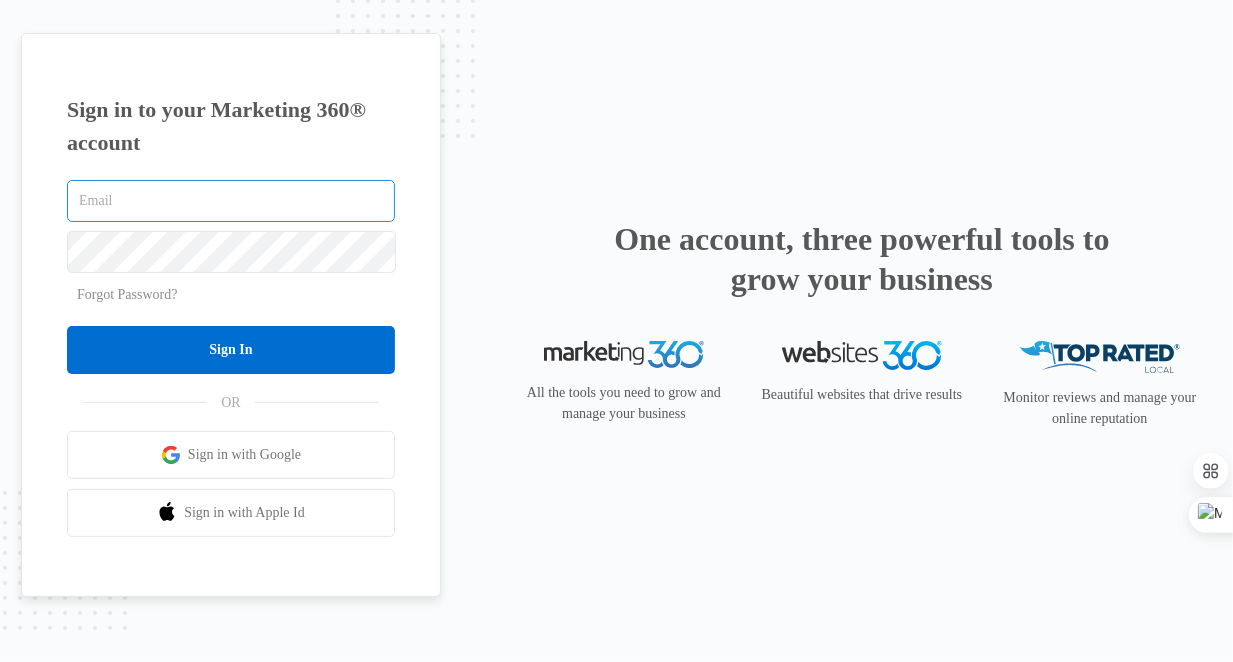 click at bounding box center (231, 201) 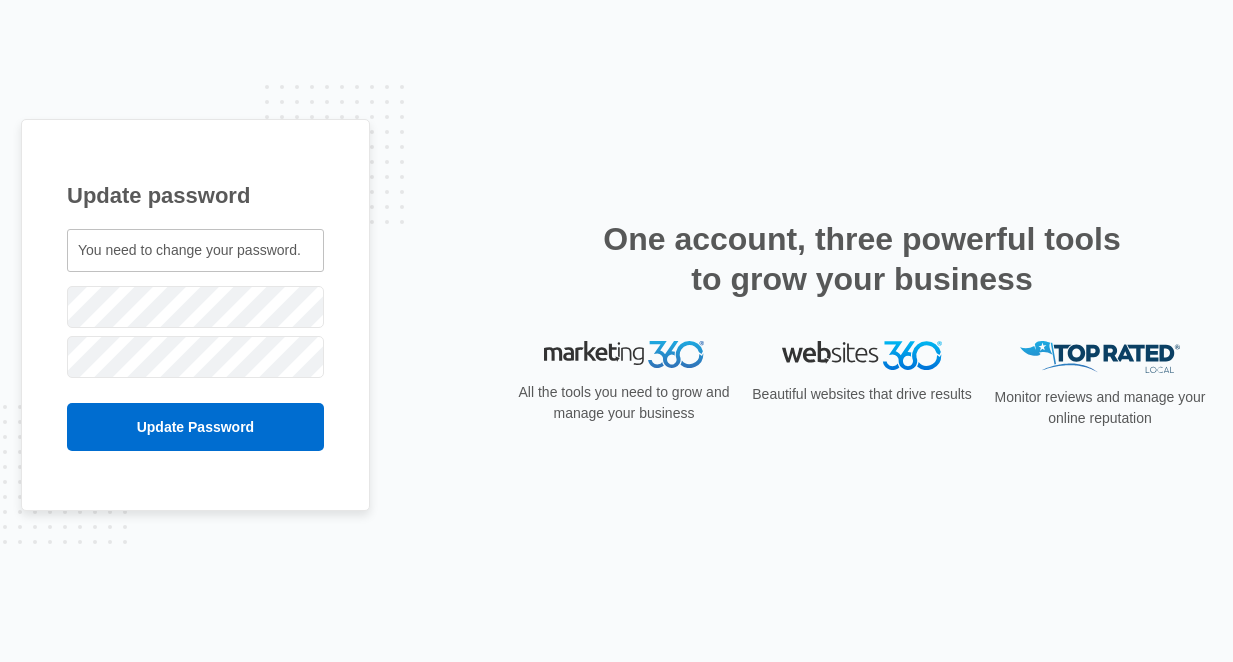 scroll, scrollTop: 0, scrollLeft: 0, axis: both 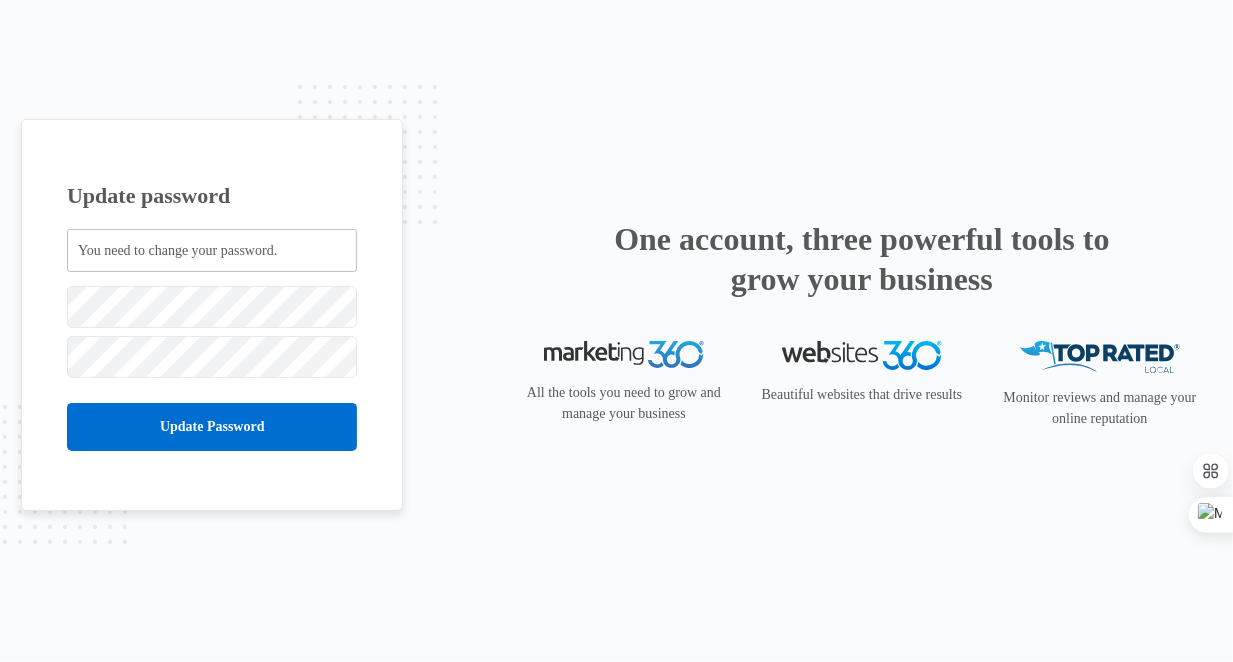click on "Update password
You need to change your password.
gaby@gurtzcounseling.com" at bounding box center (212, 315) 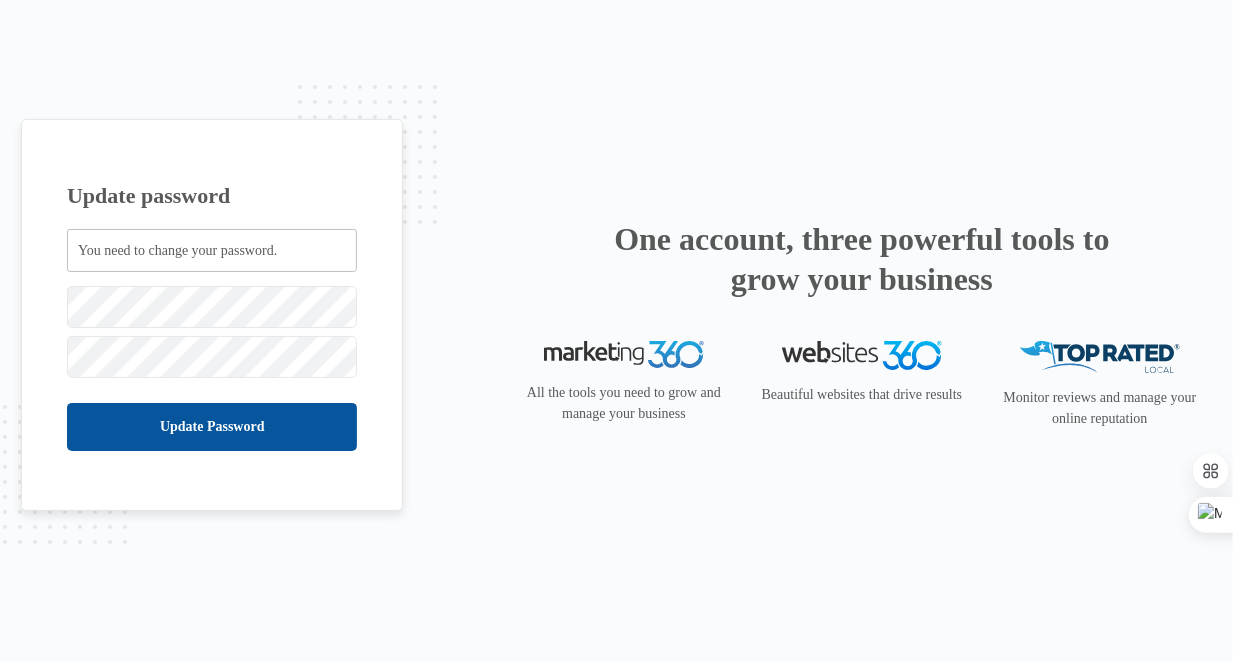 click on "Update Password" at bounding box center [212, 427] 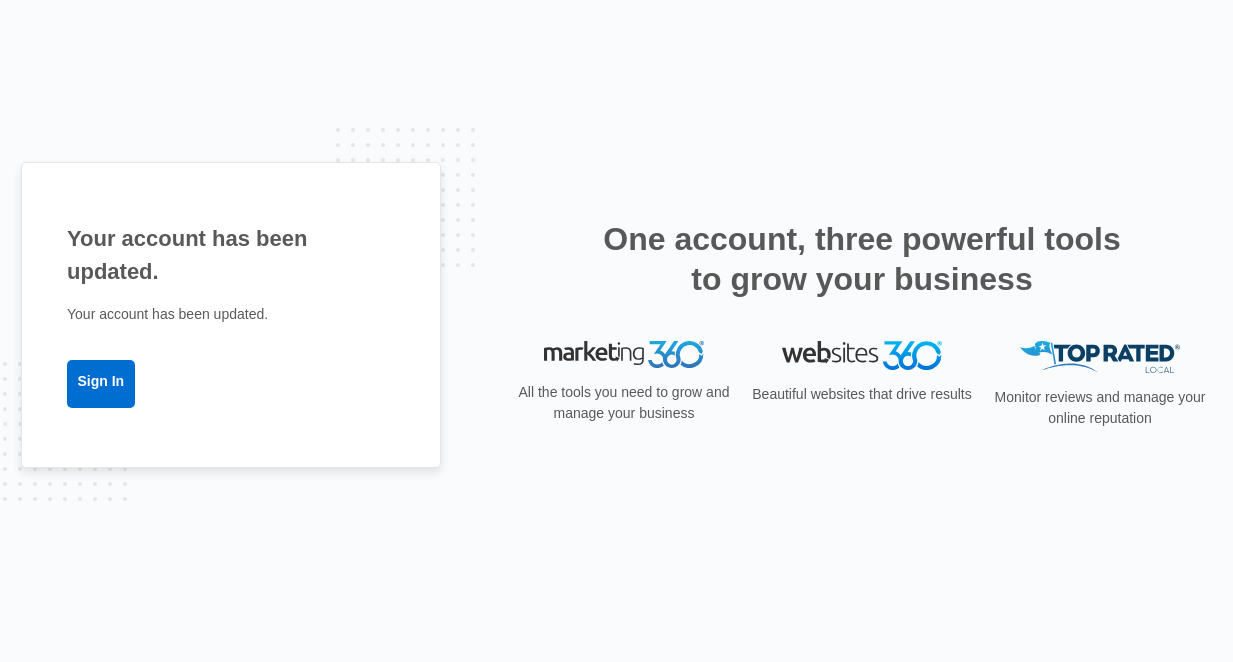 scroll, scrollTop: 0, scrollLeft: 0, axis: both 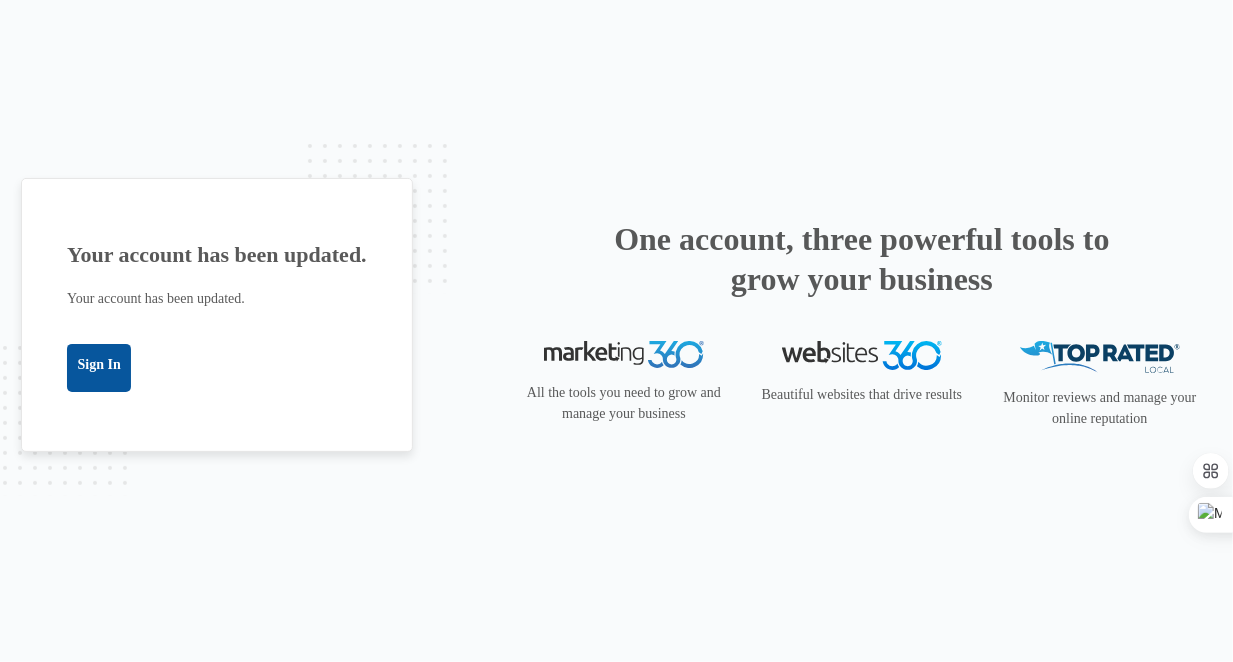 click on "Sign In" at bounding box center [99, 368] 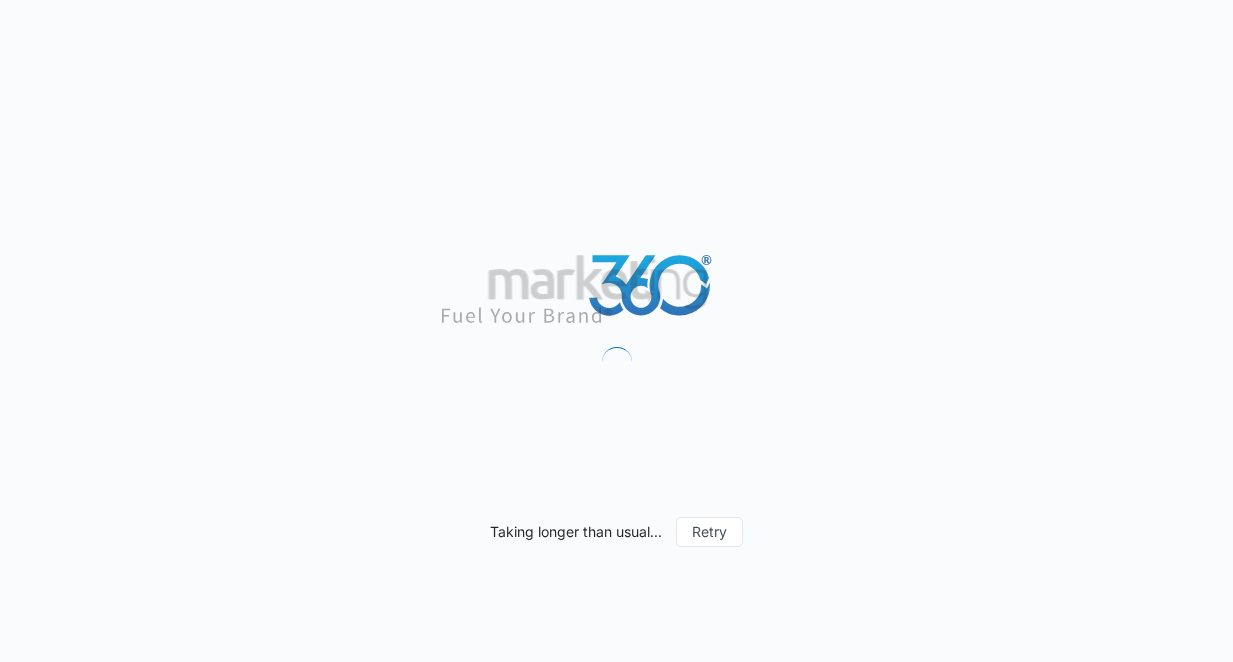 scroll, scrollTop: 0, scrollLeft: 0, axis: both 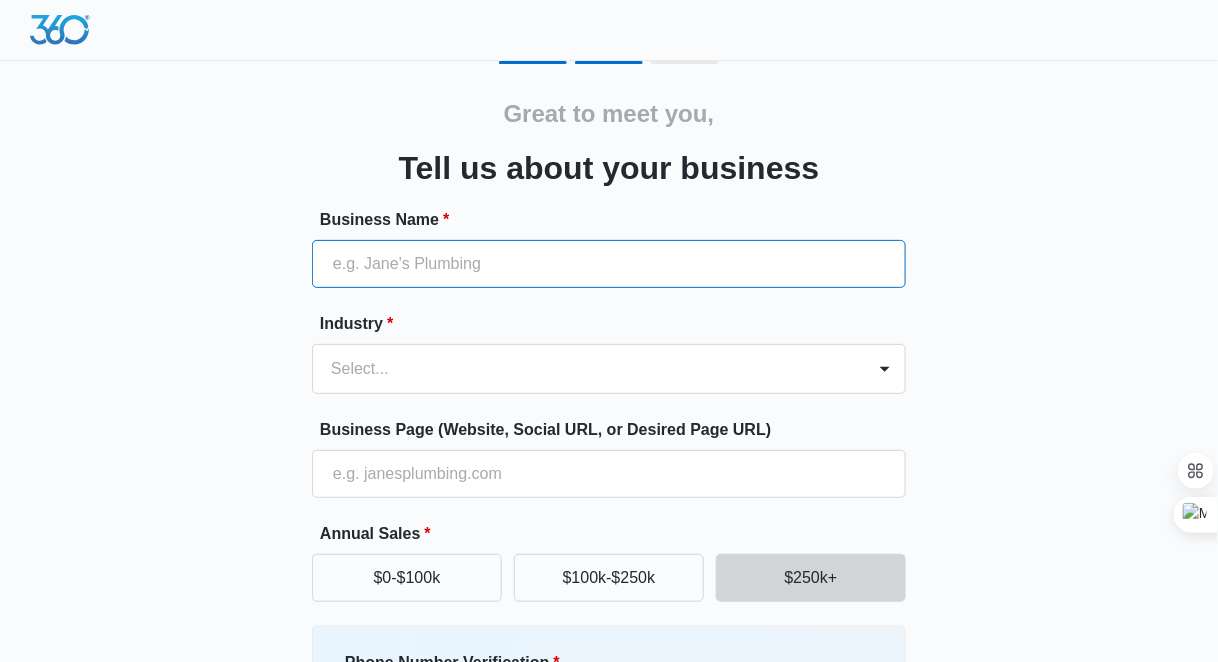 click on "Business Name *" at bounding box center (609, 264) 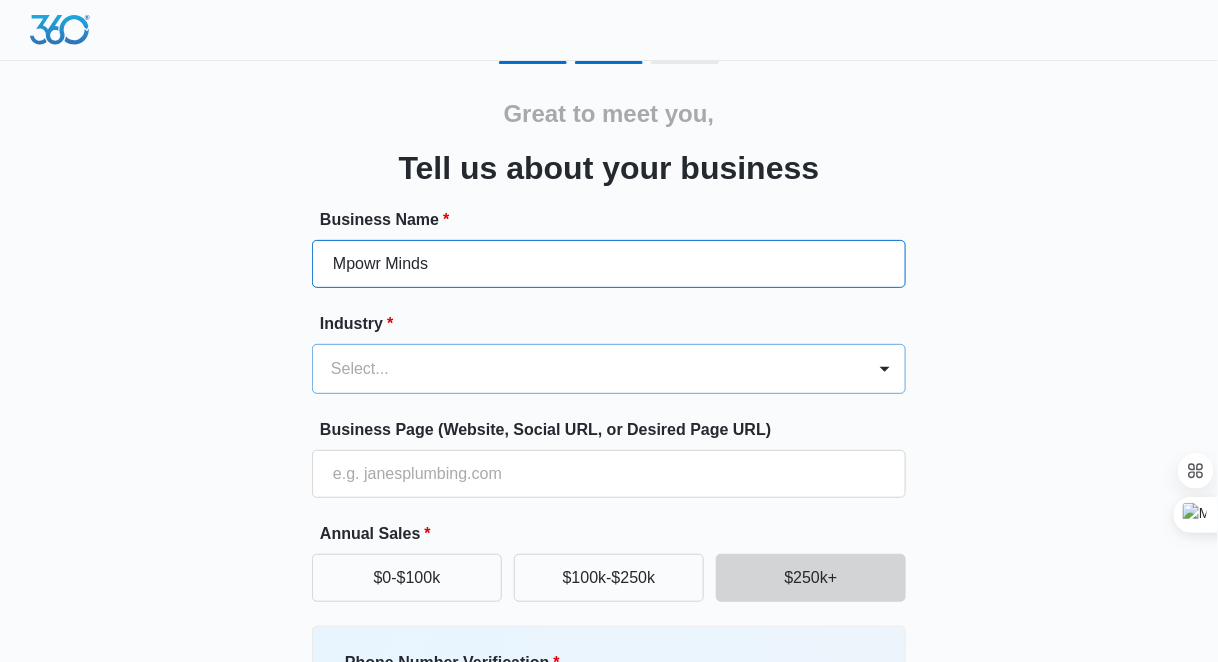 type on "Mpowr Minds" 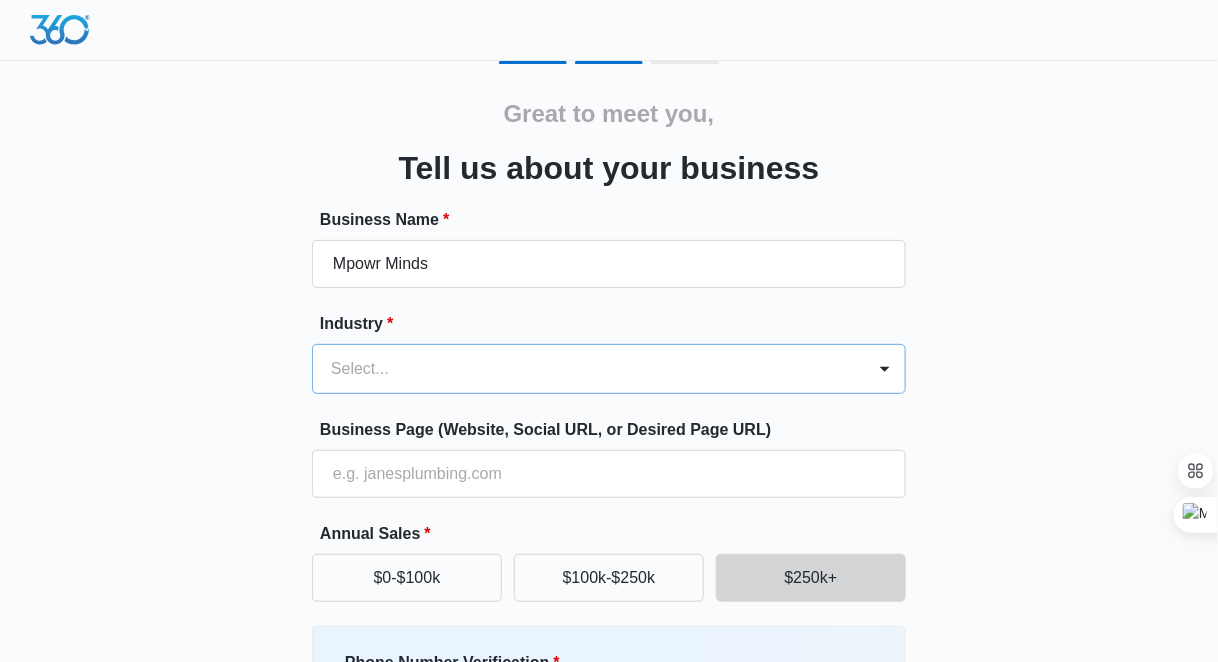 click on "Select..." at bounding box center (609, 369) 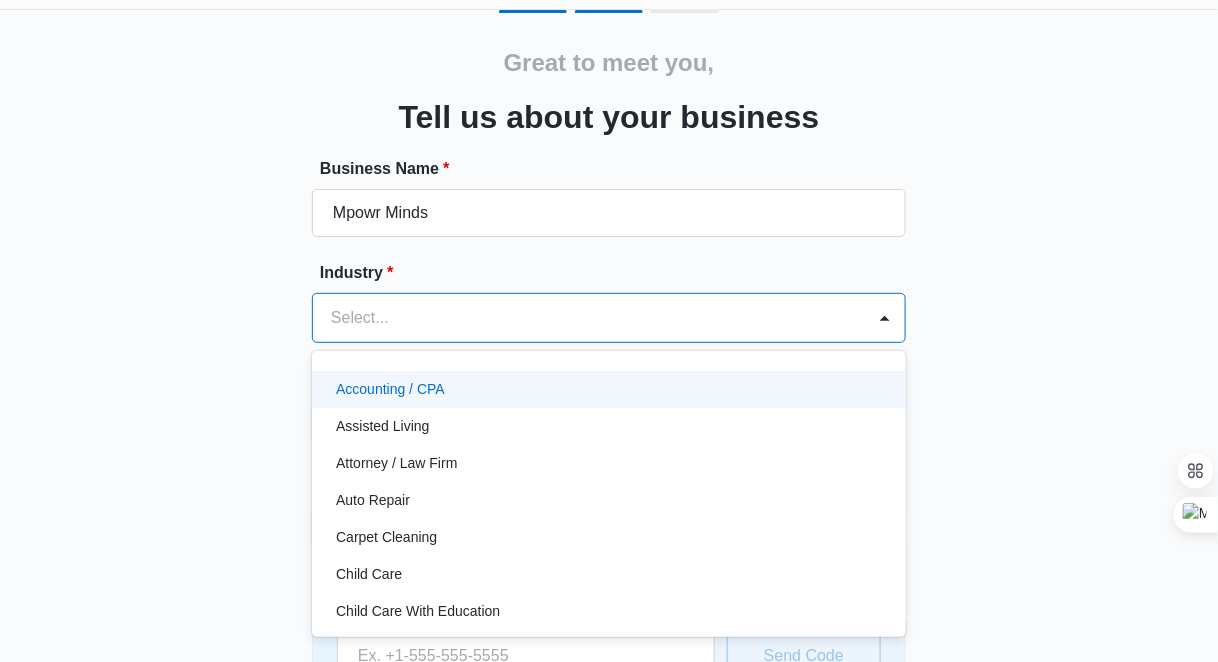 scroll, scrollTop: 52, scrollLeft: 0, axis: vertical 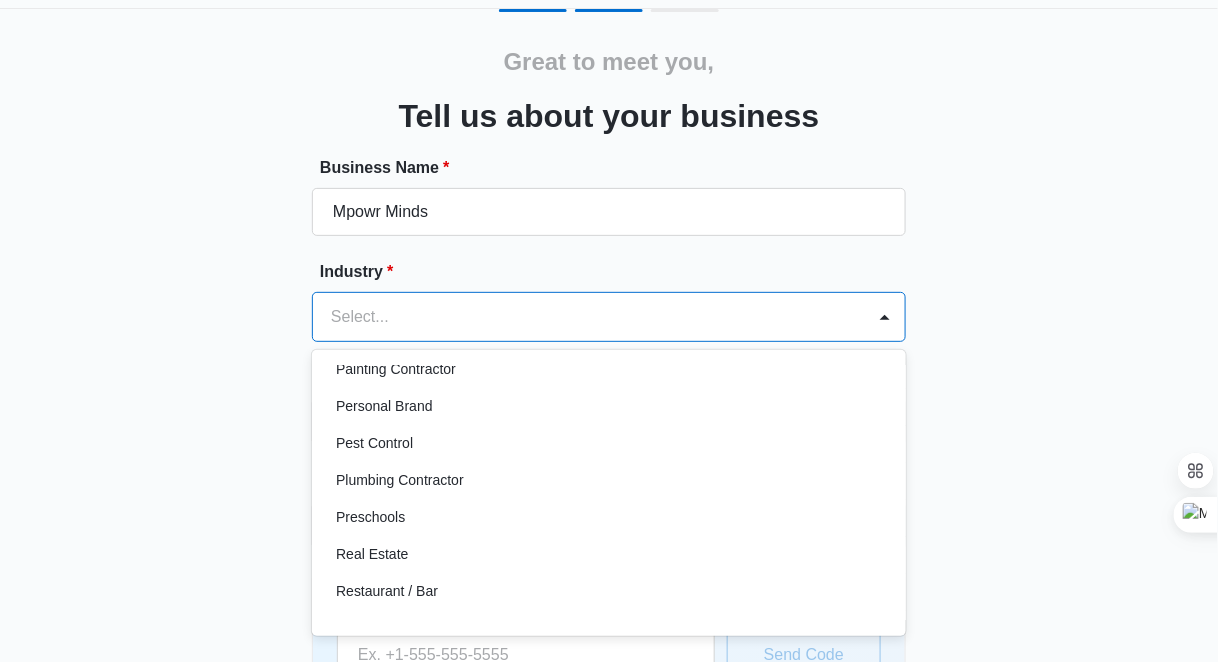 click on "Other" at bounding box center (607, 333) 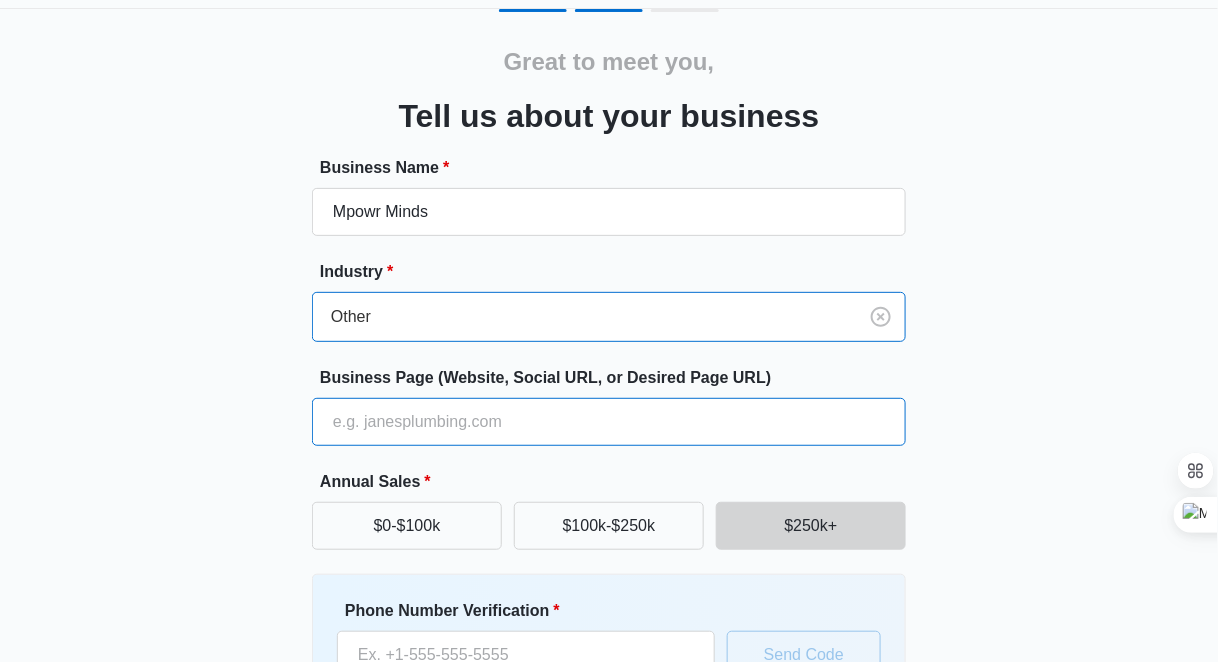 click on "Business Page (Website, Social URL, or Desired Page URL)" at bounding box center [609, 422] 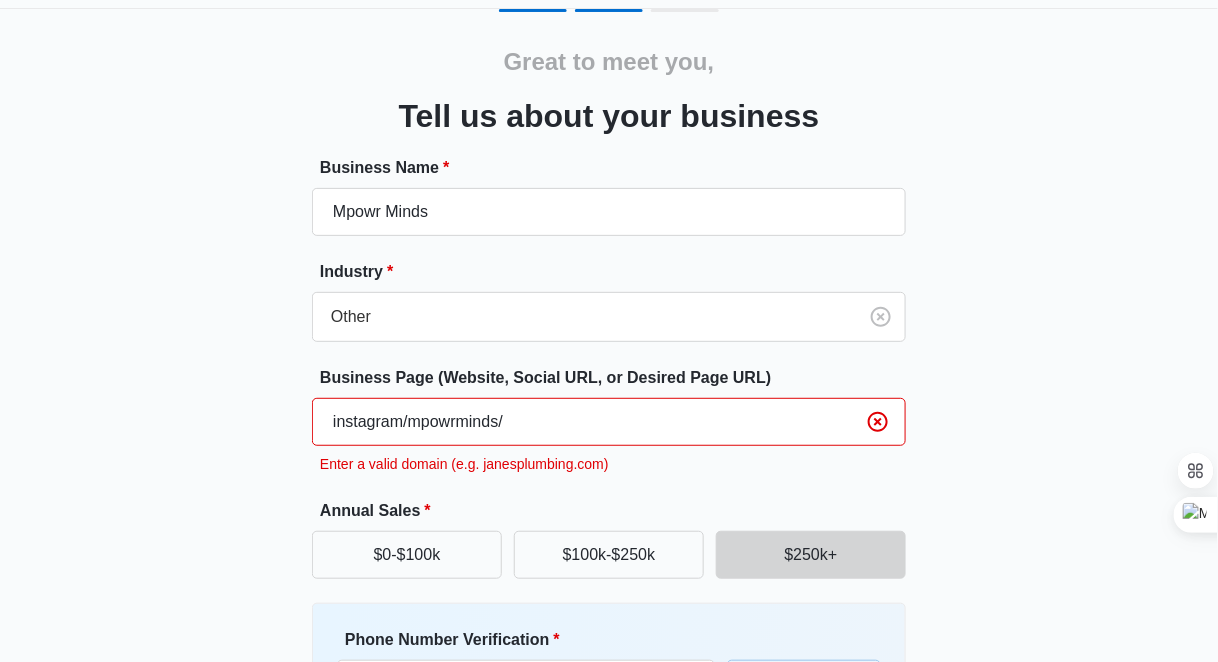 click on "instagram/mpowrminds/" at bounding box center (609, 422) 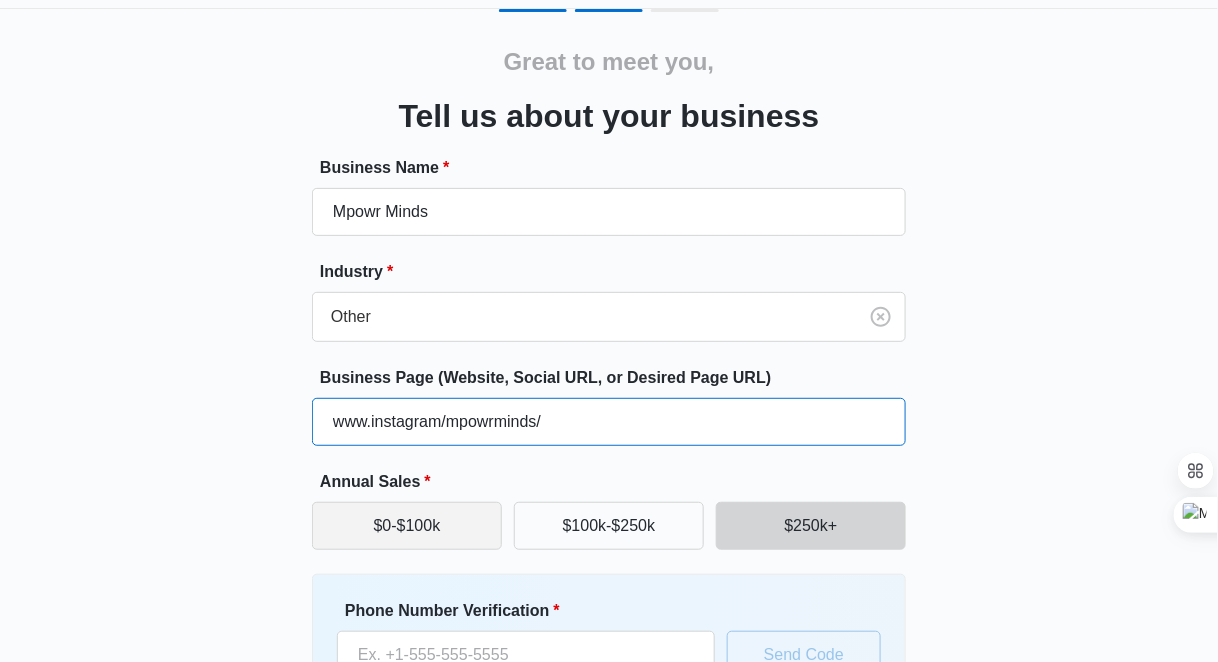 type on "www.instagram/mpowrminds/" 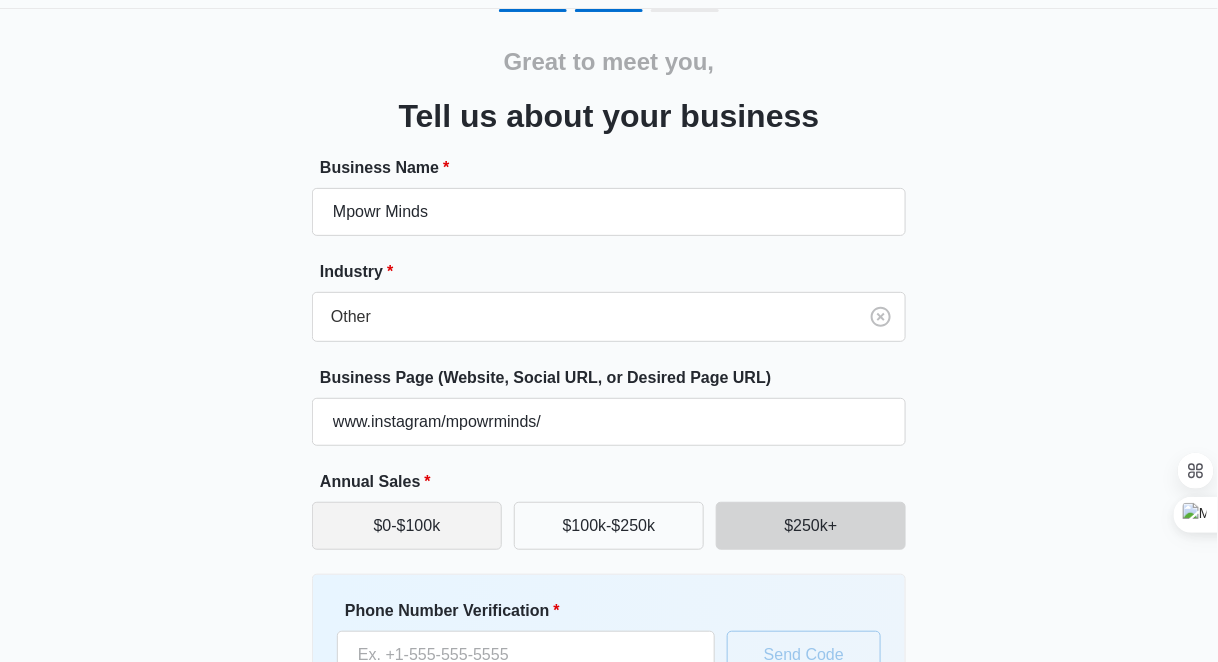 click on "$0-$100k" at bounding box center (407, 526) 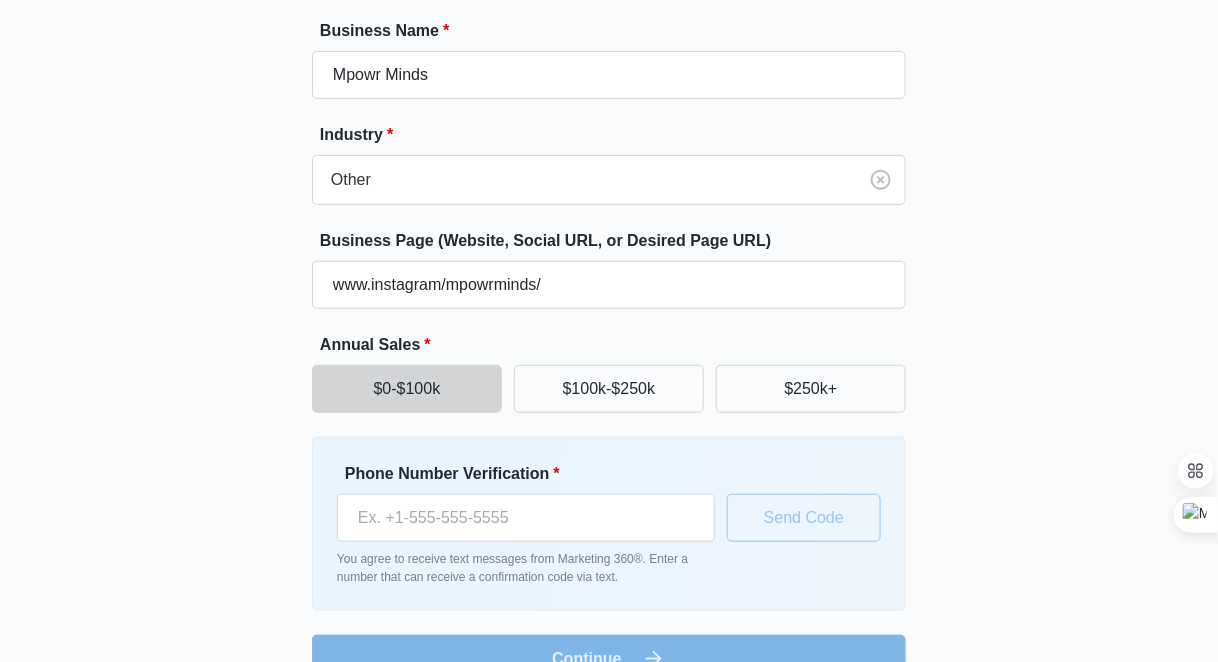 scroll, scrollTop: 262, scrollLeft: 0, axis: vertical 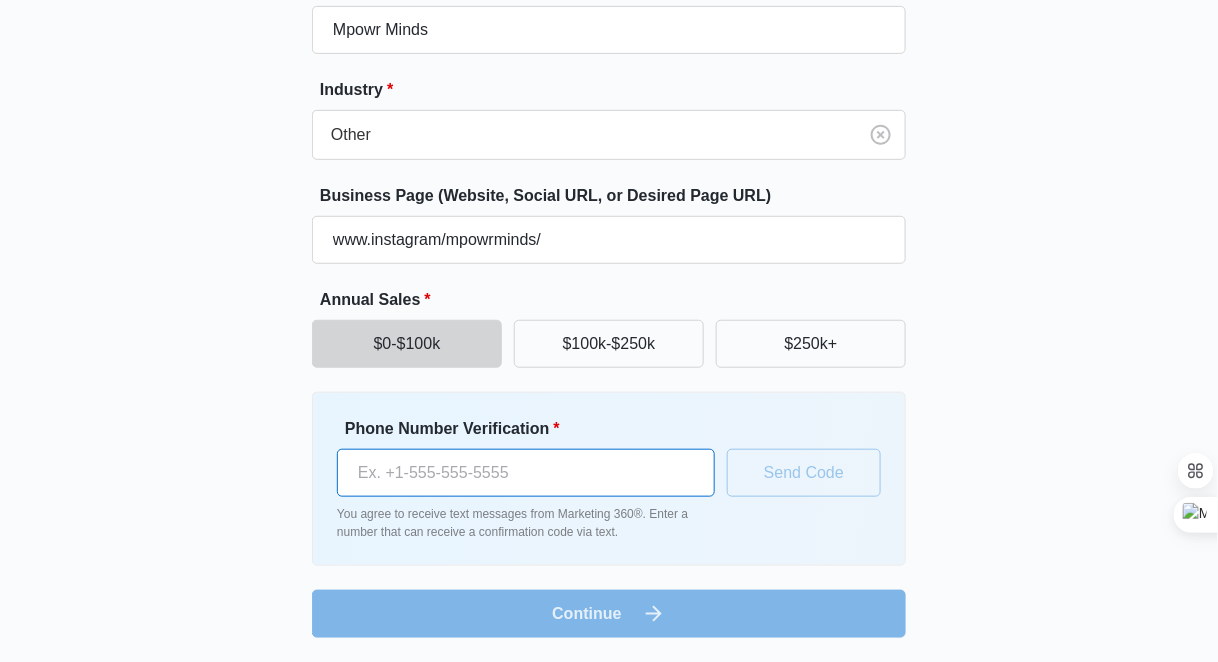 click on "Phone Number Verification *" at bounding box center (526, 473) 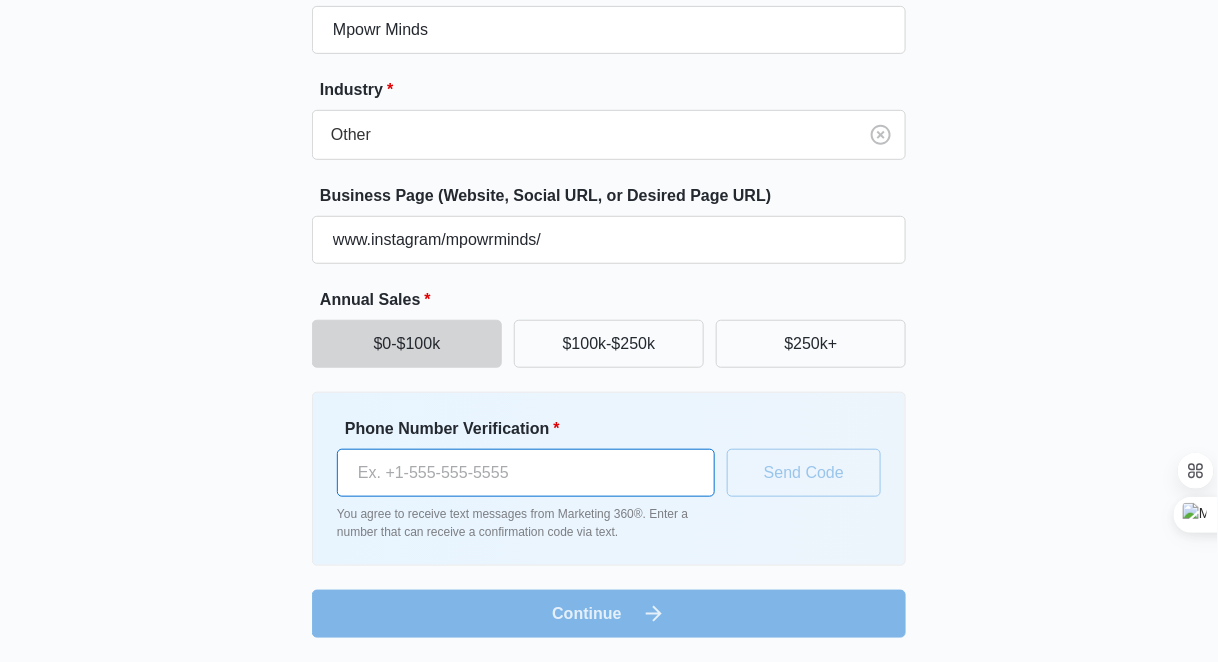 type on "(847) 293-2500" 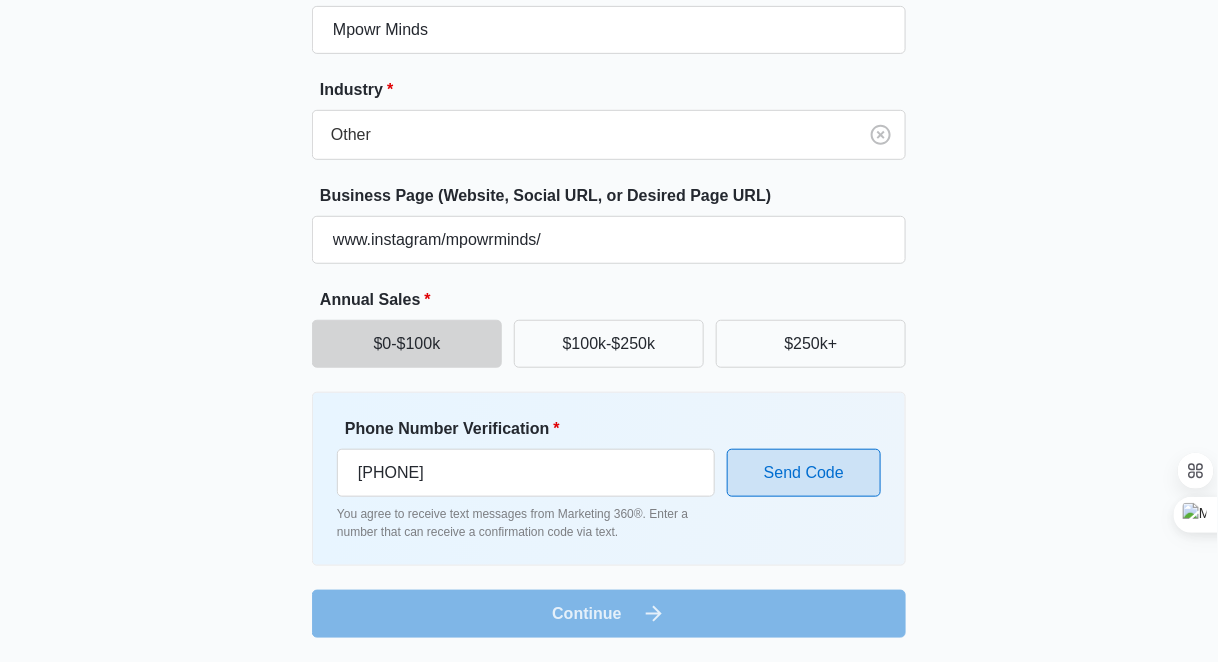 click on "Send Code" at bounding box center [804, 473] 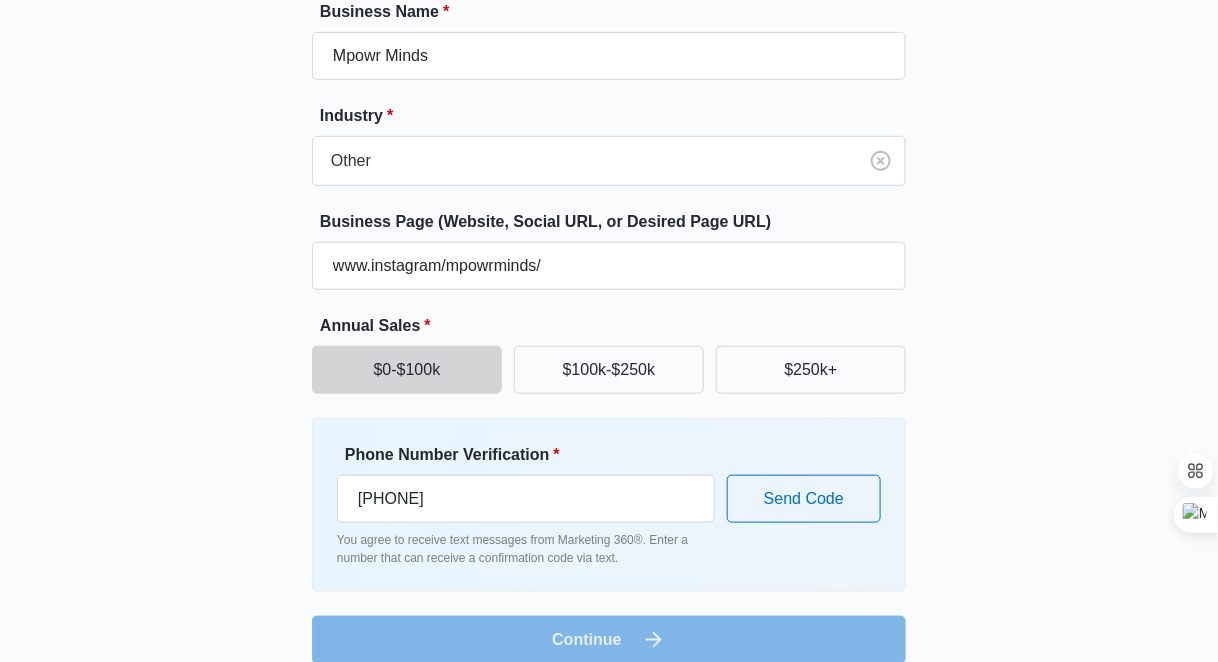 scroll, scrollTop: 316, scrollLeft: 0, axis: vertical 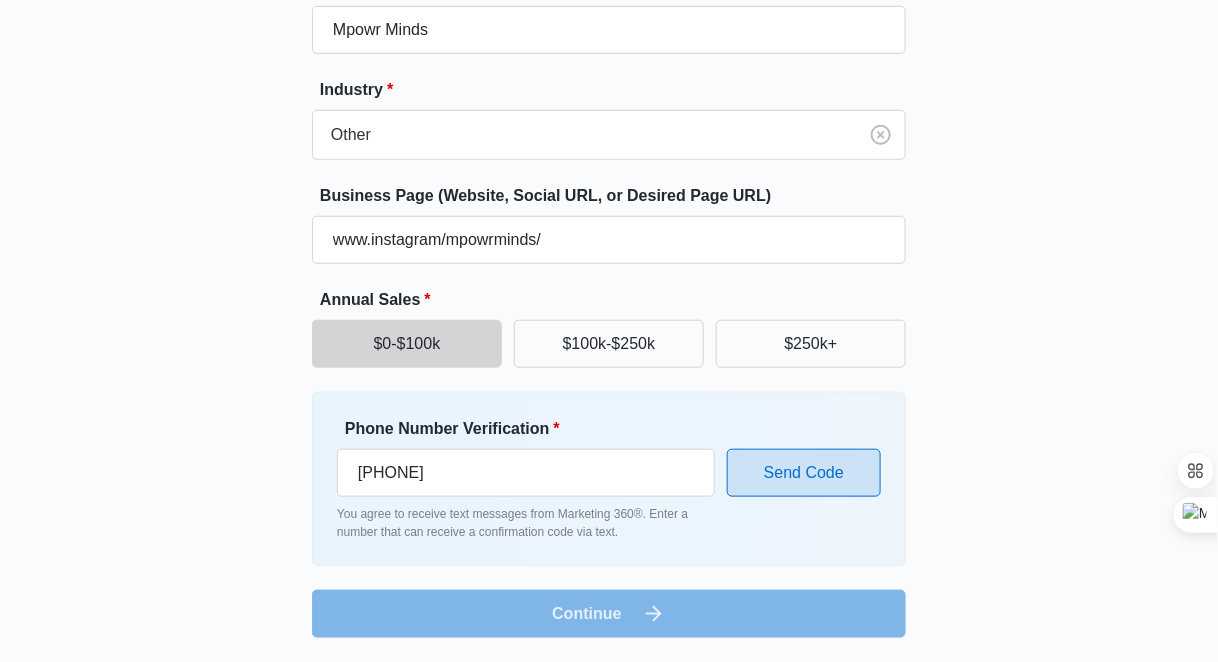 click on "Send Code" at bounding box center (804, 473) 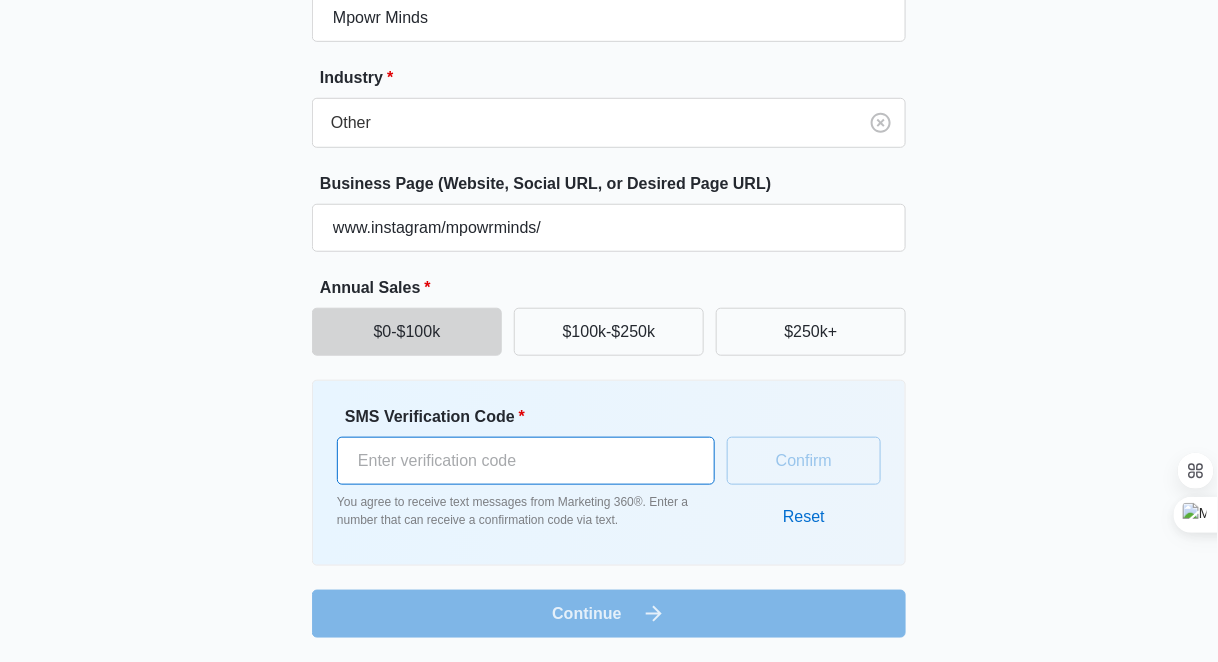 click on "SMS Verification Code *" at bounding box center (526, 461) 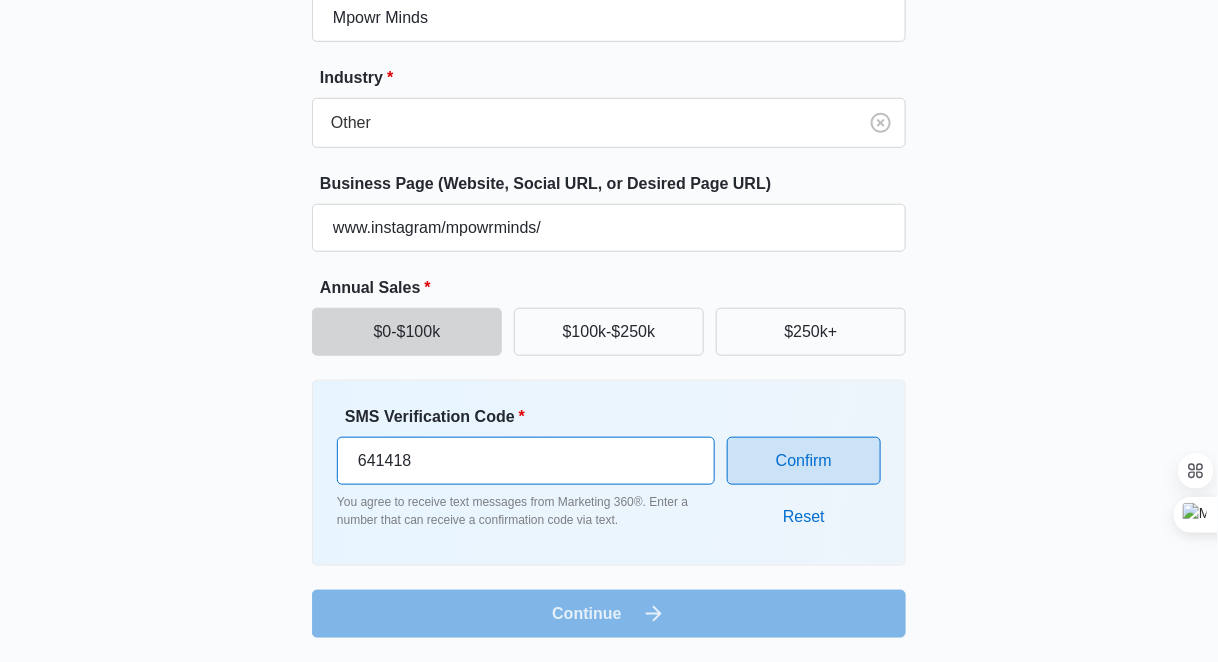type on "641418" 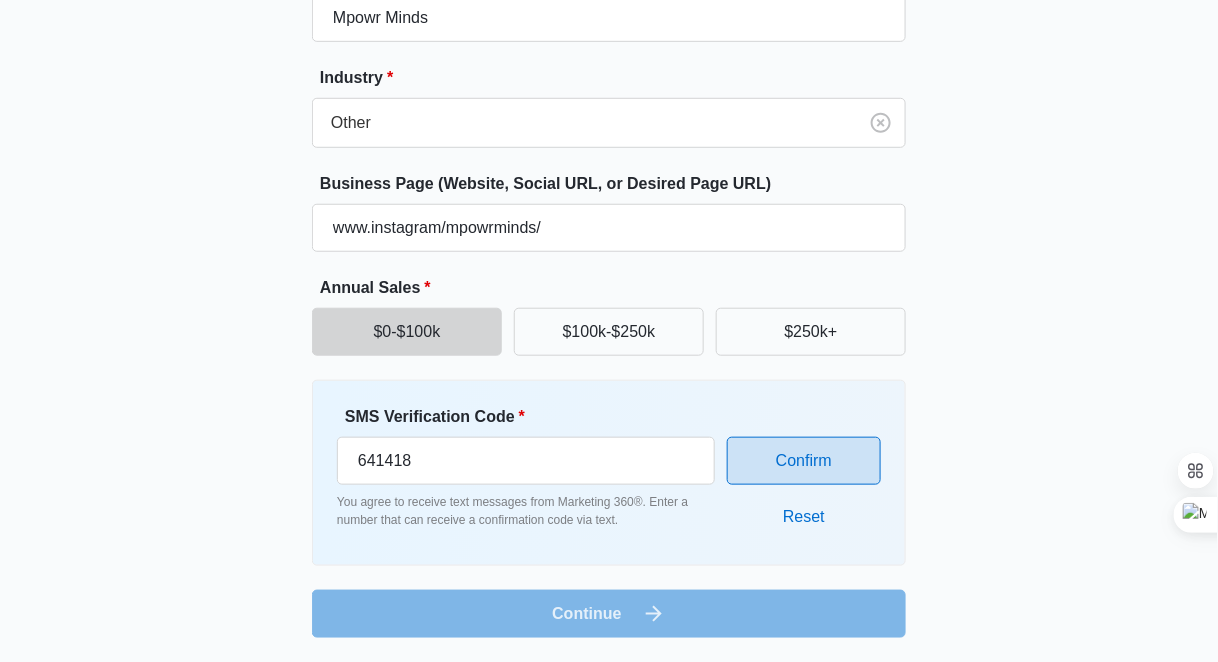 click on "Confirm" at bounding box center (804, 461) 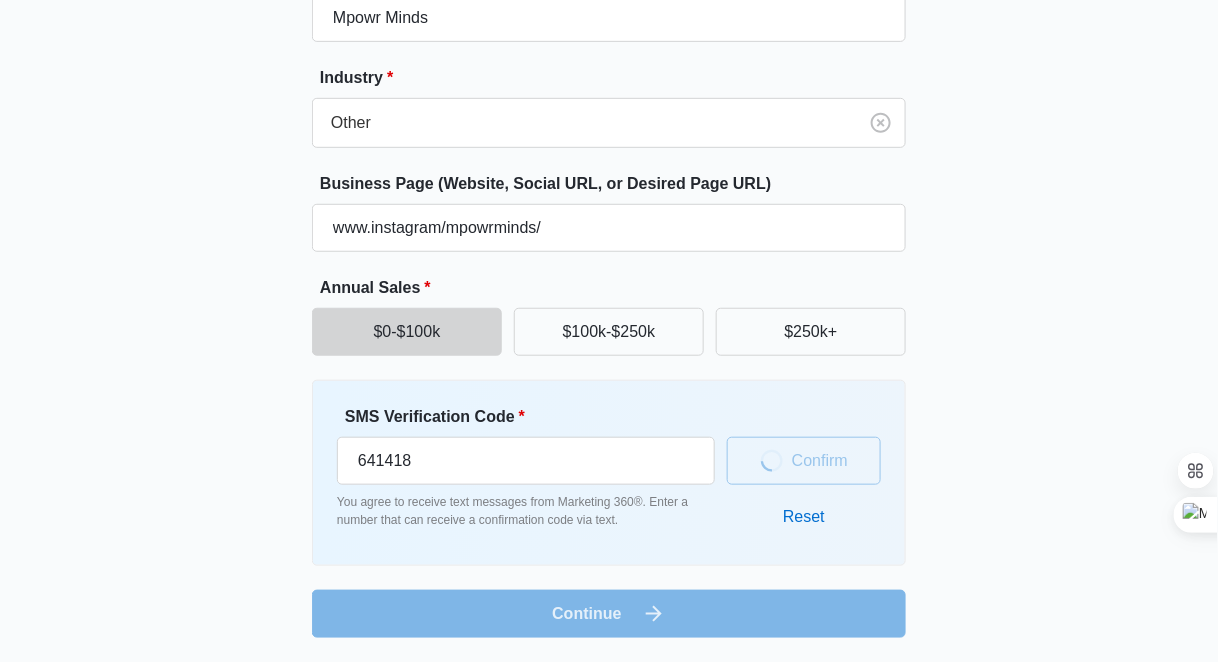 scroll, scrollTop: 262, scrollLeft: 0, axis: vertical 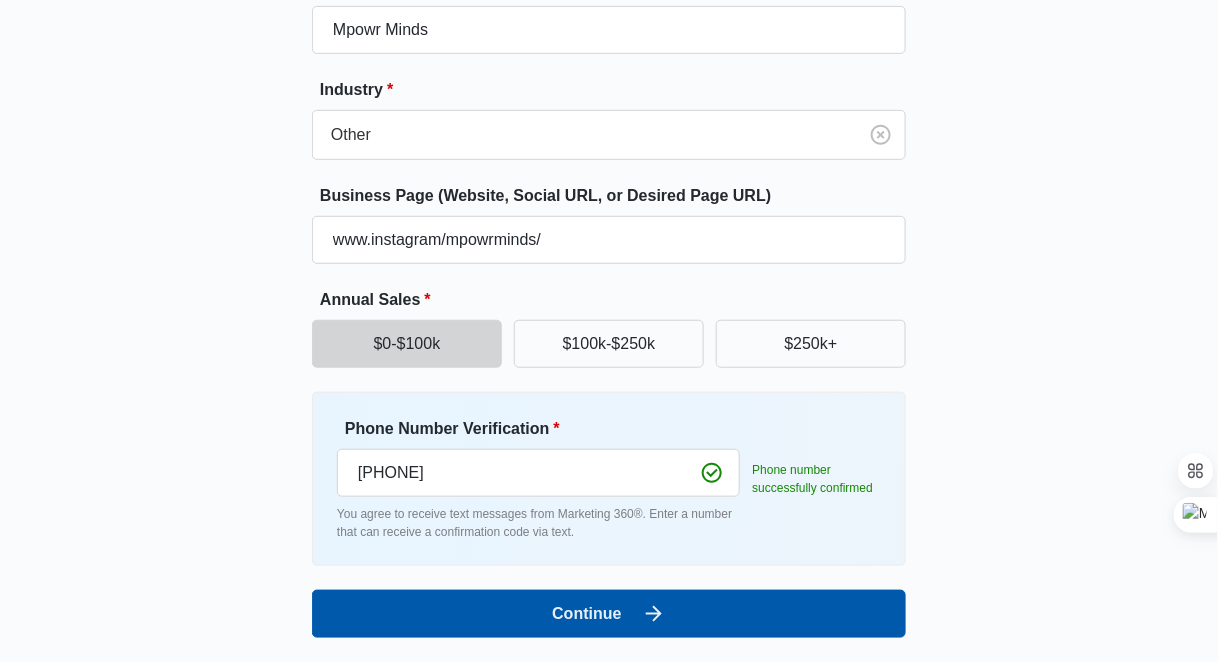 click on "Continue" at bounding box center [609, 614] 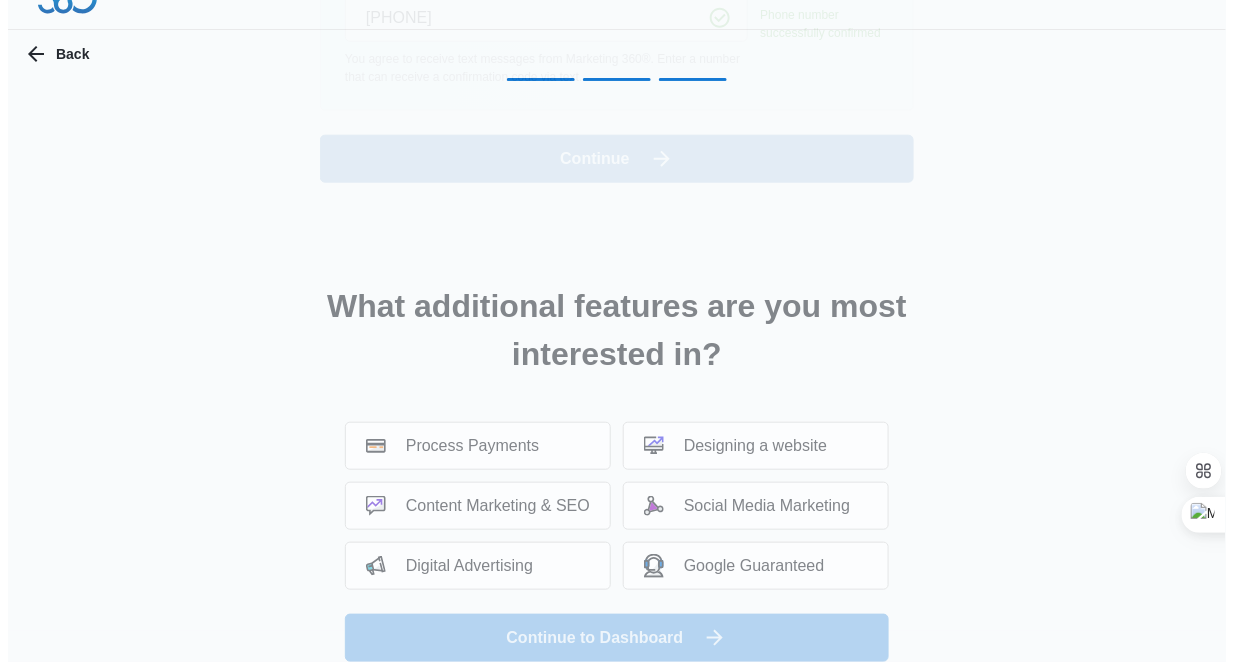 scroll, scrollTop: 0, scrollLeft: 0, axis: both 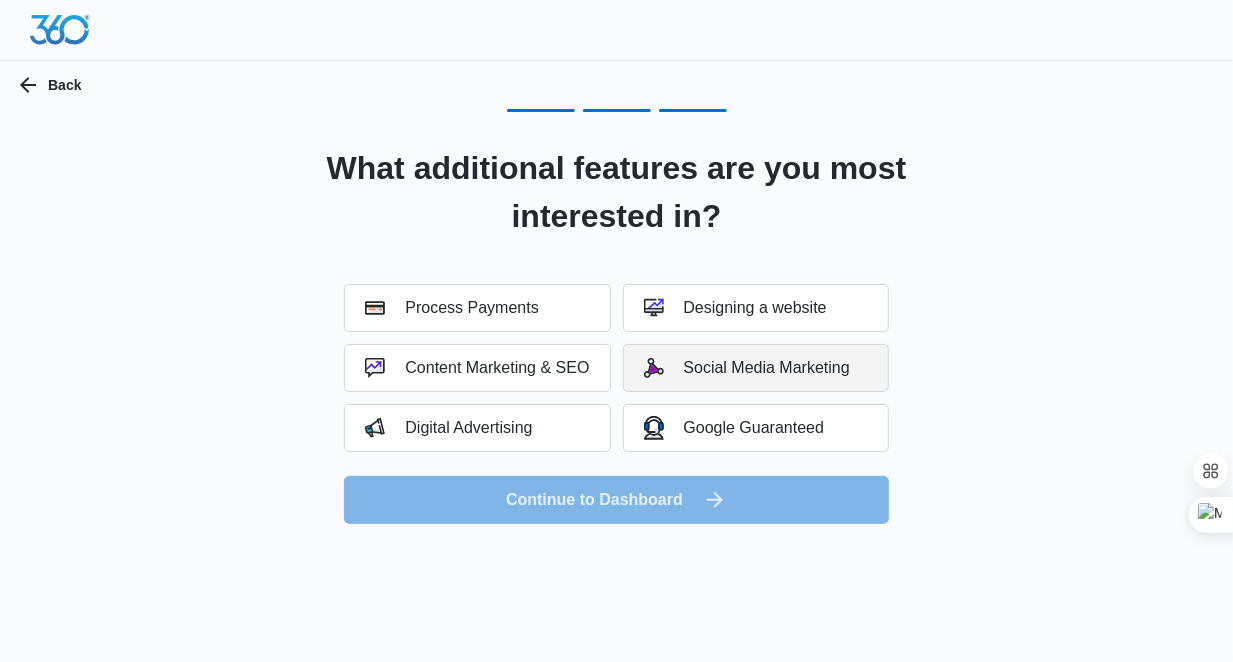 click on "Social Media Marketing" at bounding box center (747, 368) 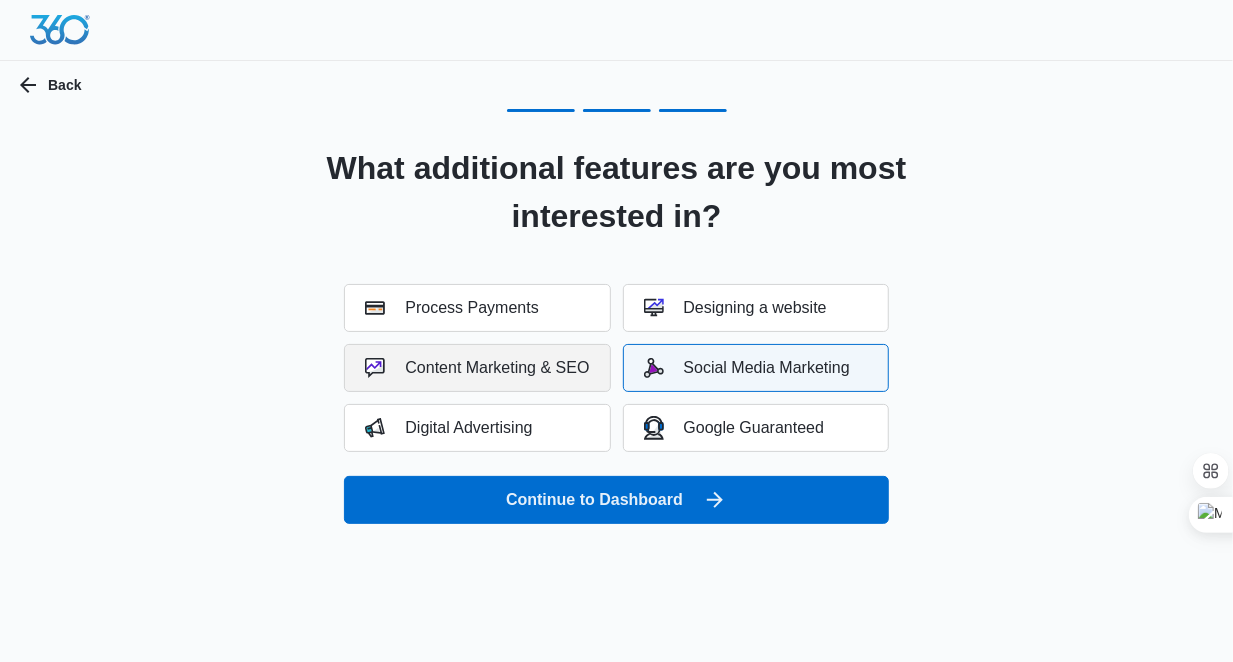 click on "Content Marketing & SEO" at bounding box center [477, 368] 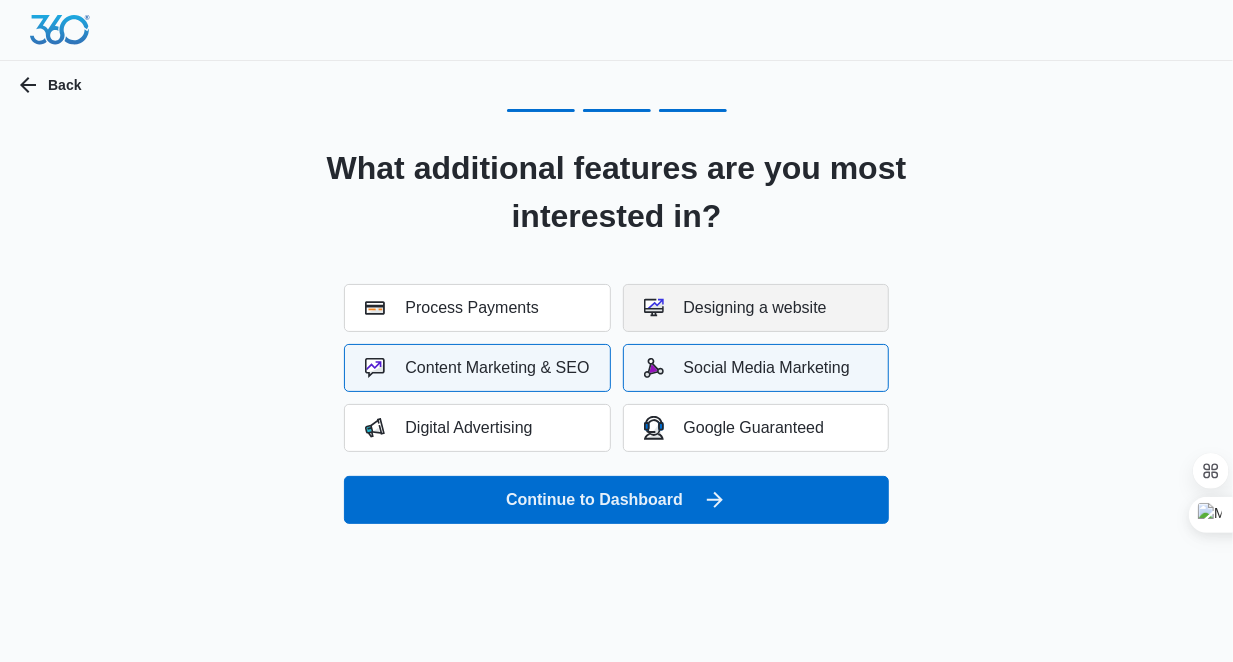 click on "Designing a website" at bounding box center [735, 308] 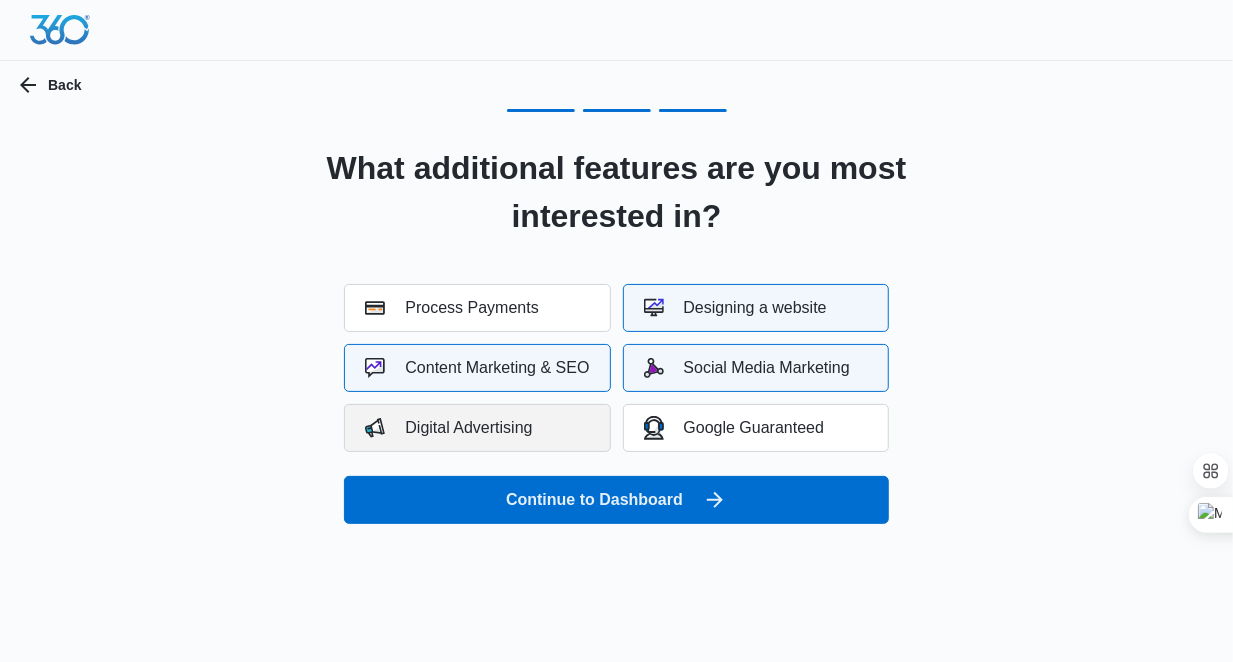 drag, startPoint x: 509, startPoint y: 428, endPoint x: 568, endPoint y: 458, distance: 66.189125 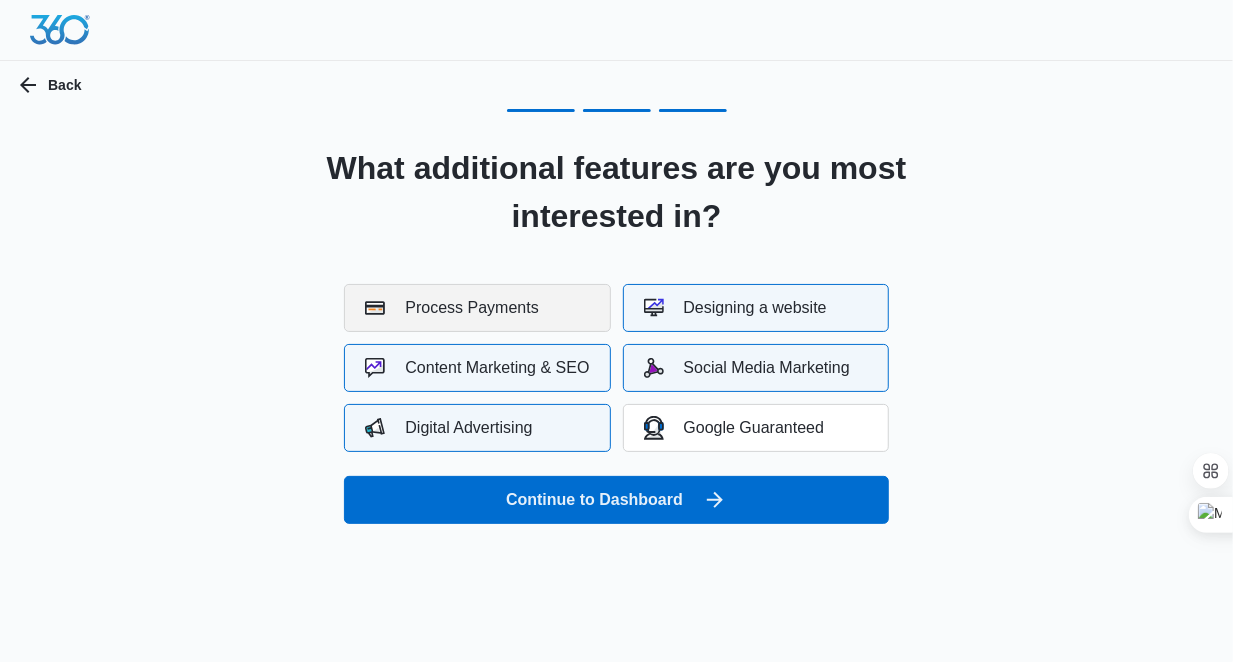 click on "Process Payments" at bounding box center [451, 308] 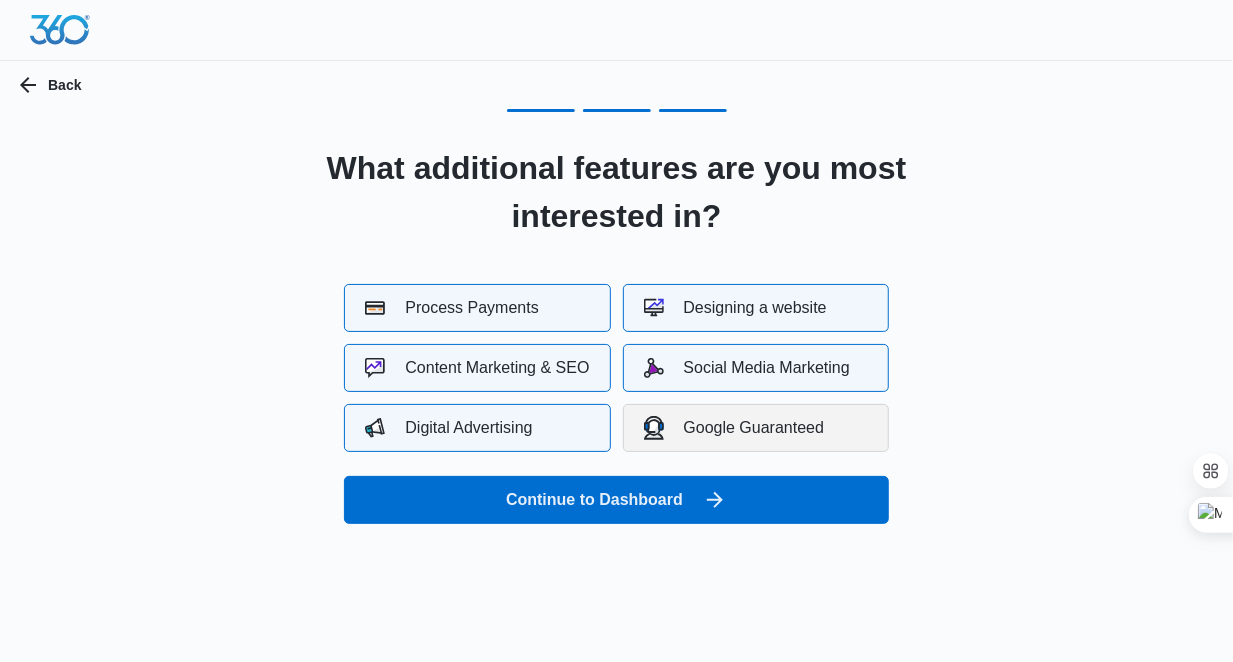 click on "Google Guaranteed" at bounding box center (734, 427) 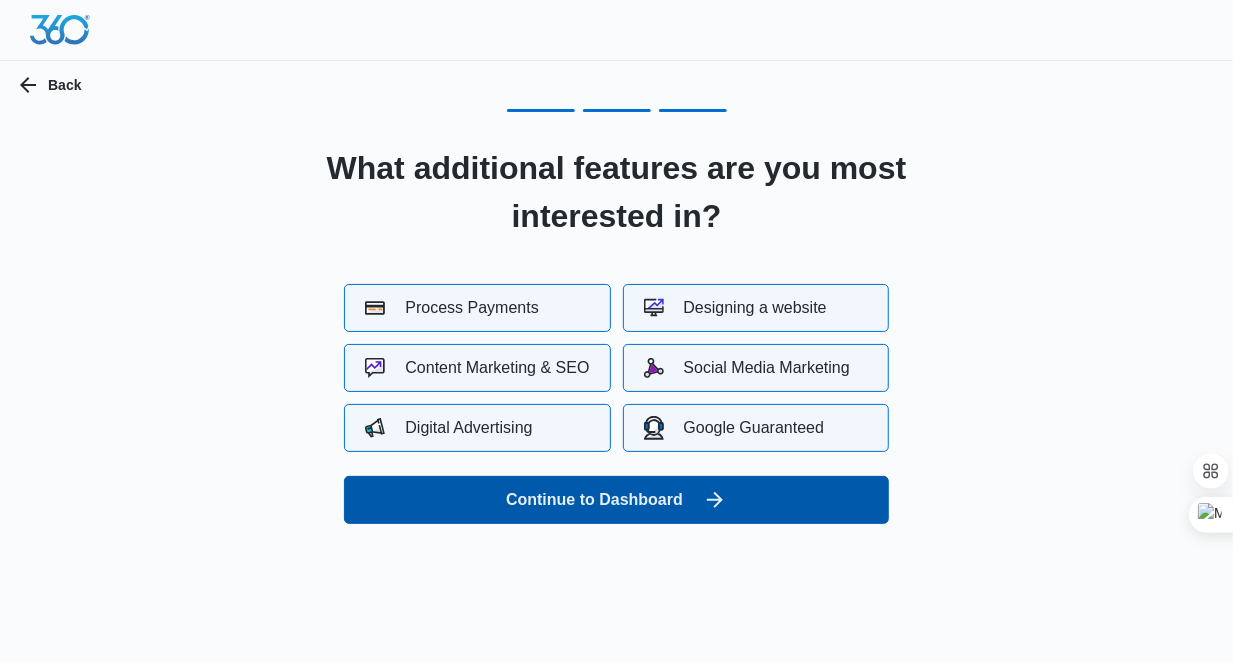 click on "Continue to Dashboard" at bounding box center (616, 500) 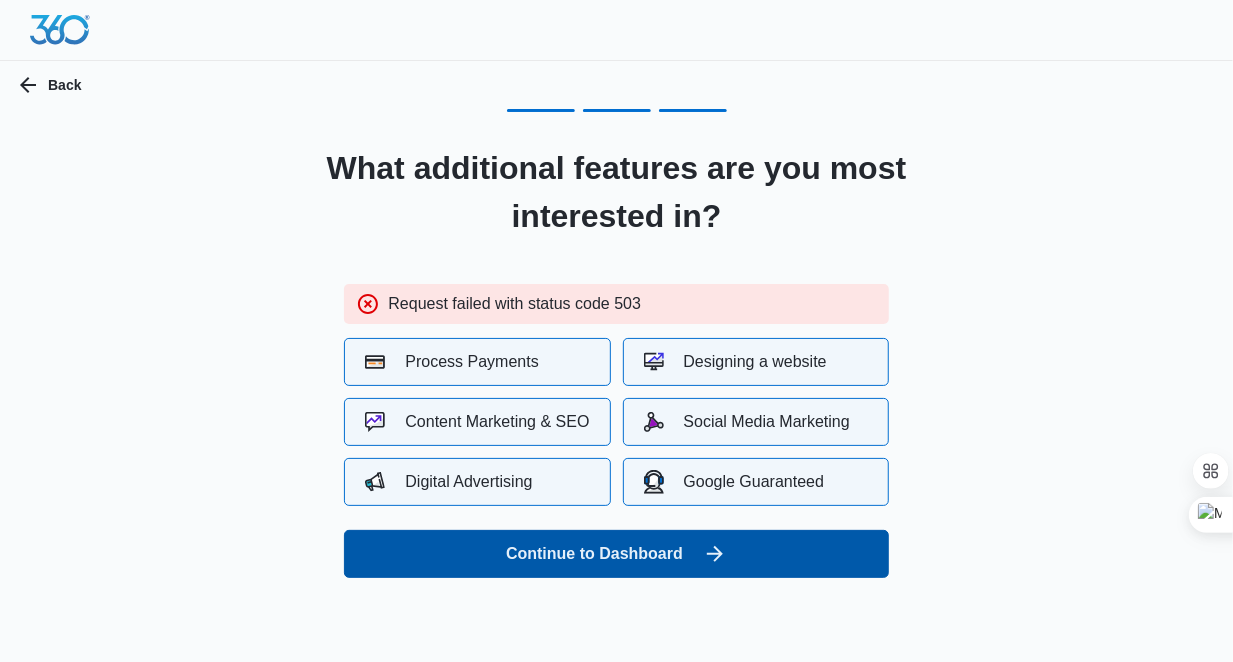 click on "Continue to Dashboard" at bounding box center [616, 554] 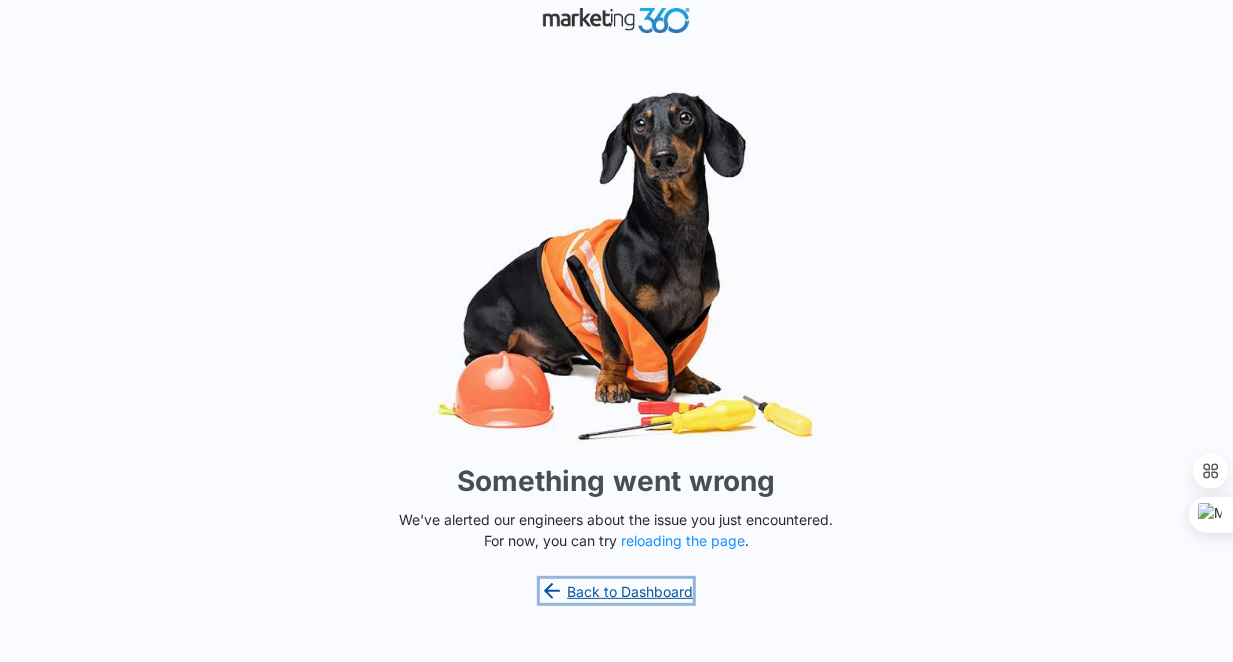 click on "Back to Dashboard" at bounding box center [617, 591] 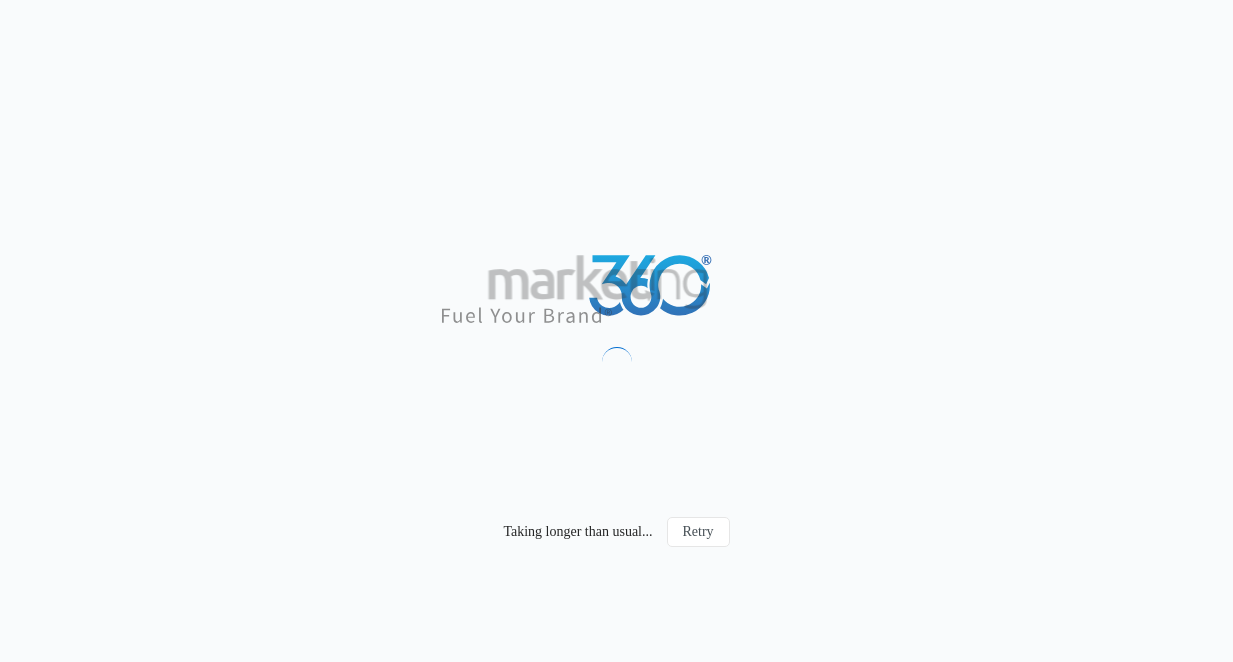 scroll, scrollTop: 0, scrollLeft: 0, axis: both 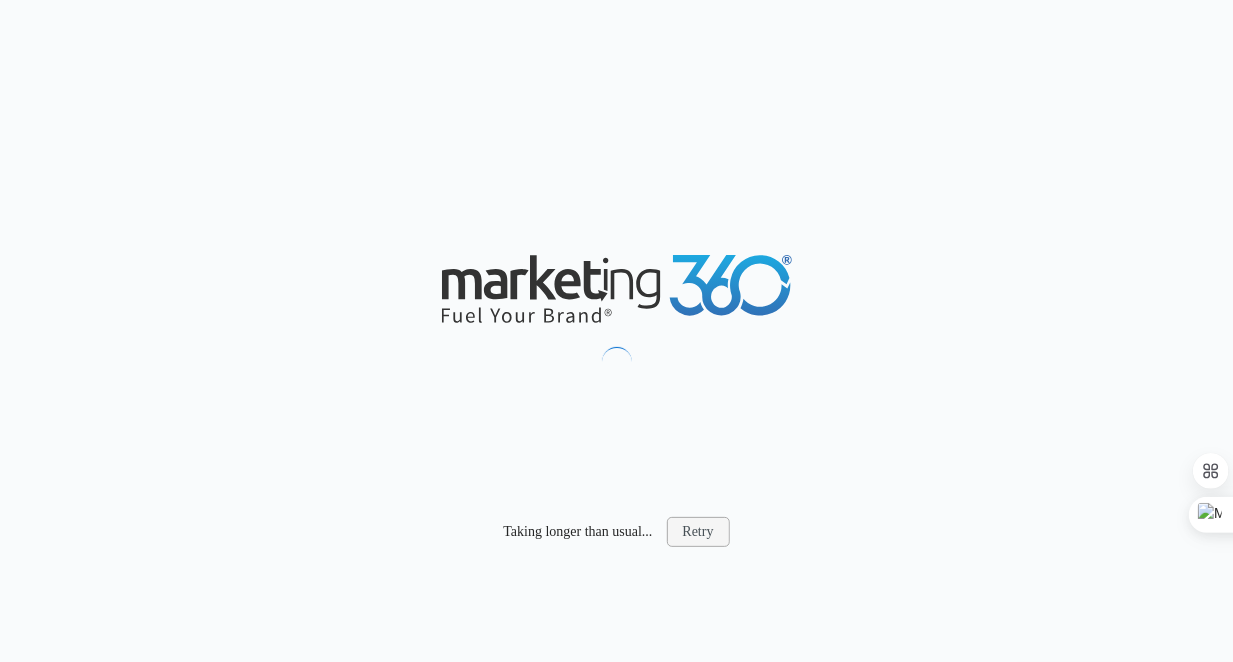 click on "Retry" at bounding box center (698, 532) 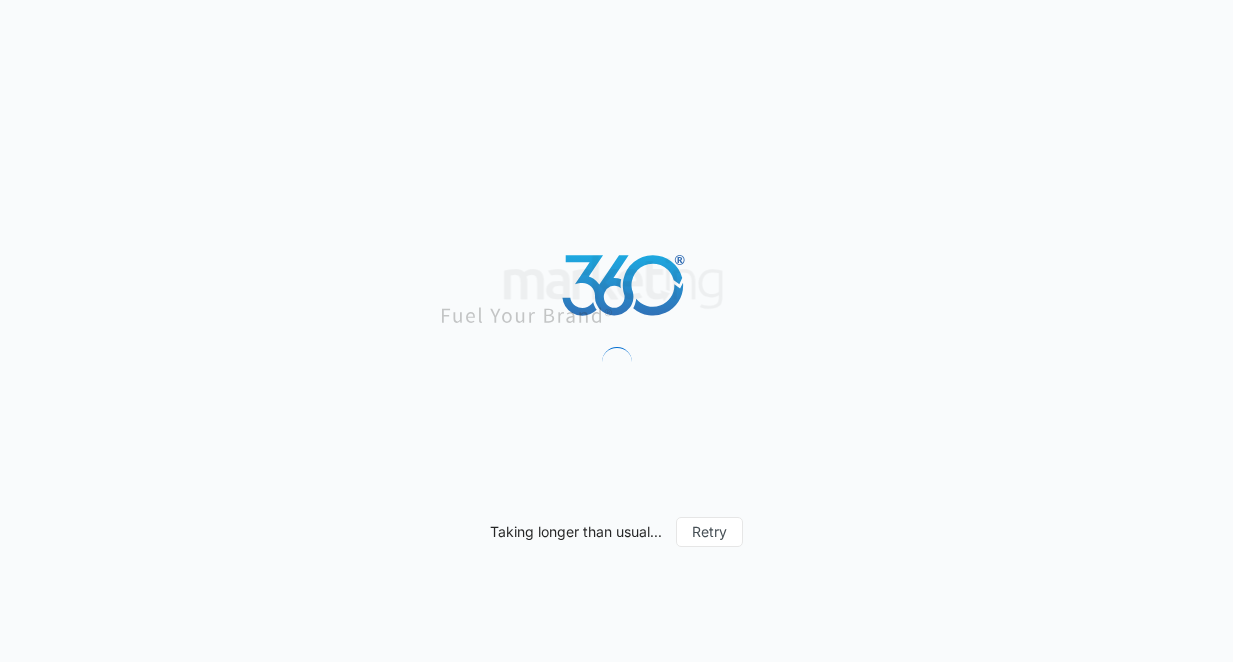 scroll, scrollTop: 0, scrollLeft: 0, axis: both 